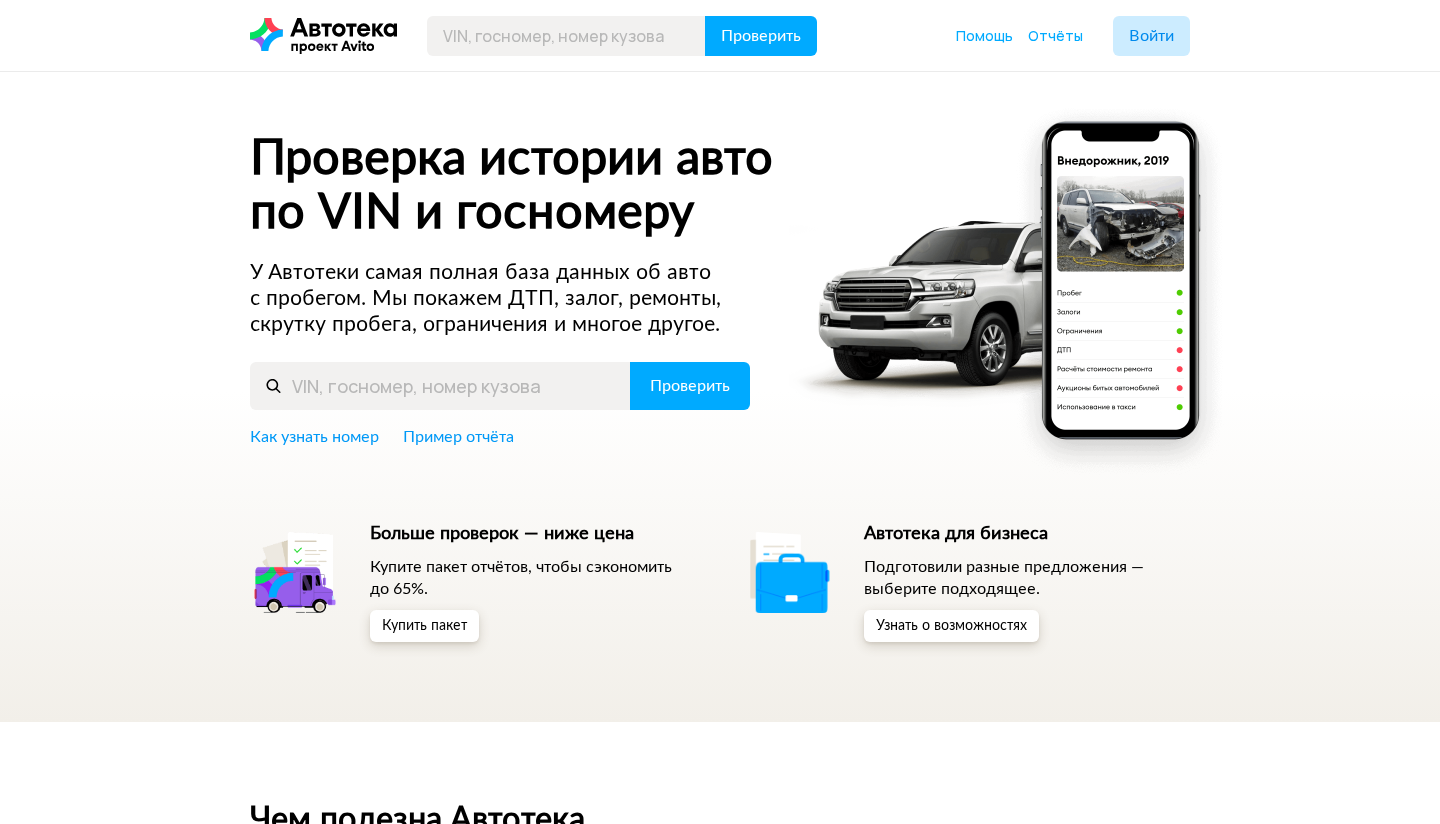 click at bounding box center [440, 386] 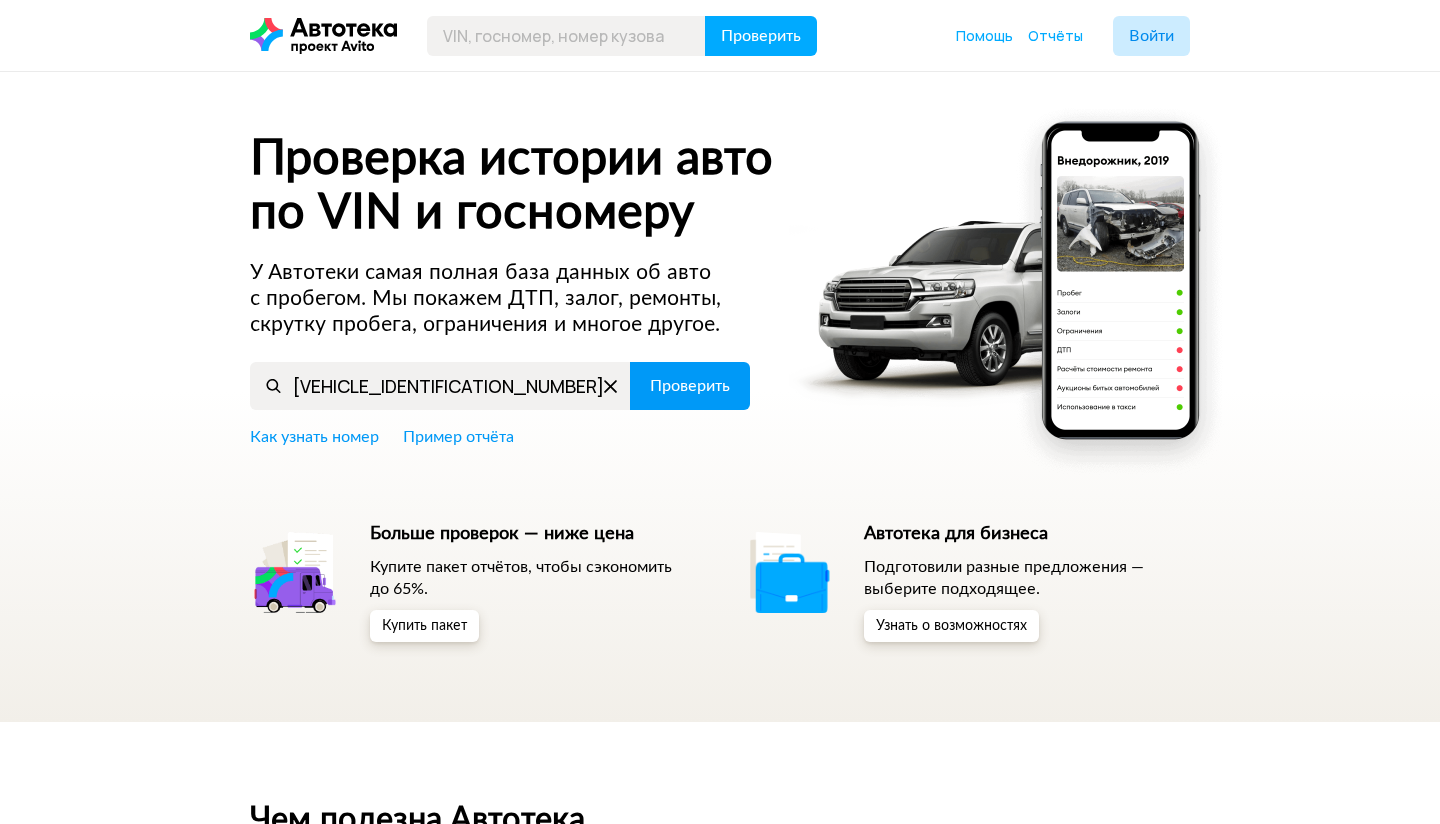 type on "[VEHICLE_IDENTIFICATION_NUMBER]" 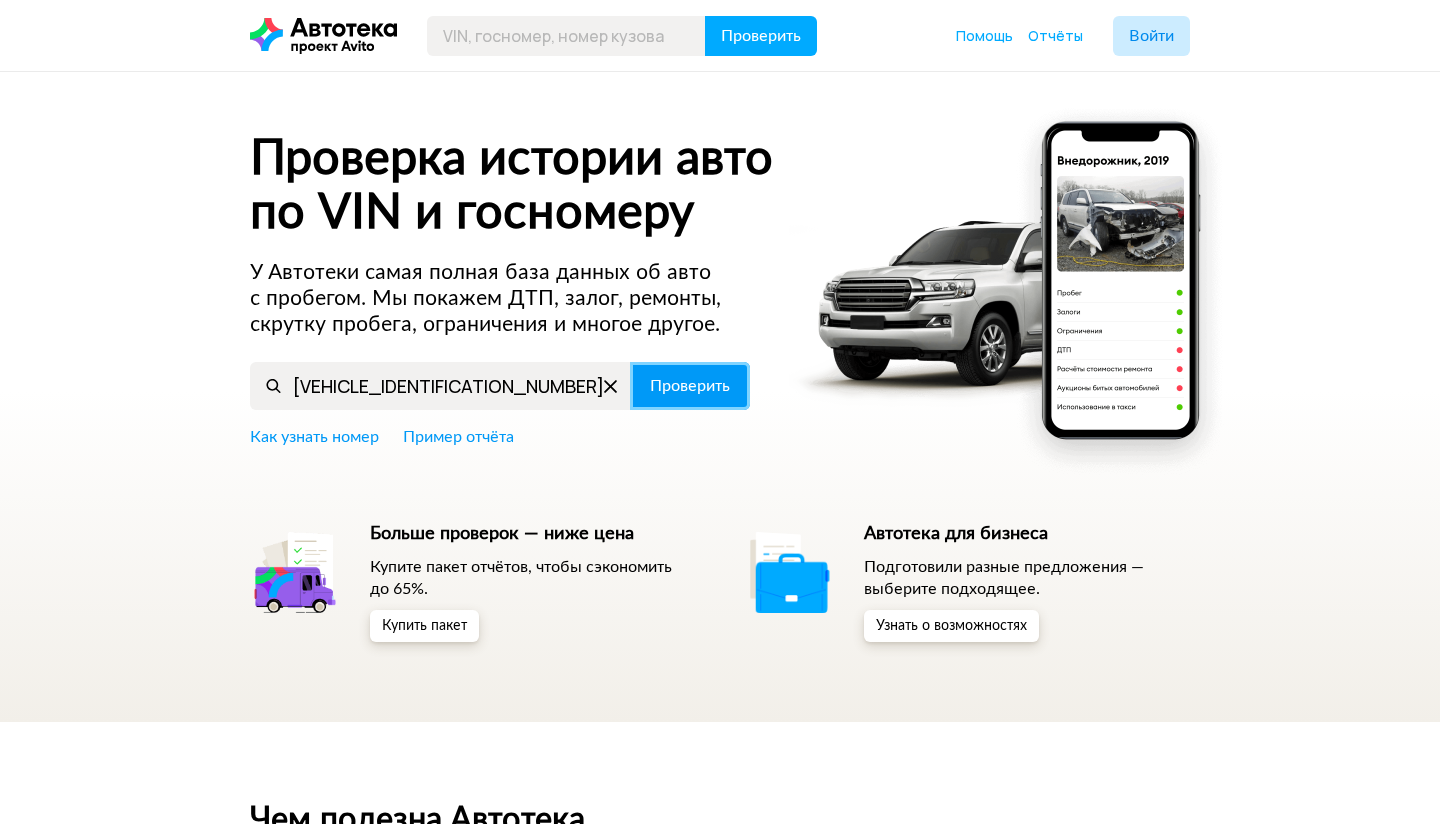 click on "Проверить" at bounding box center (690, 386) 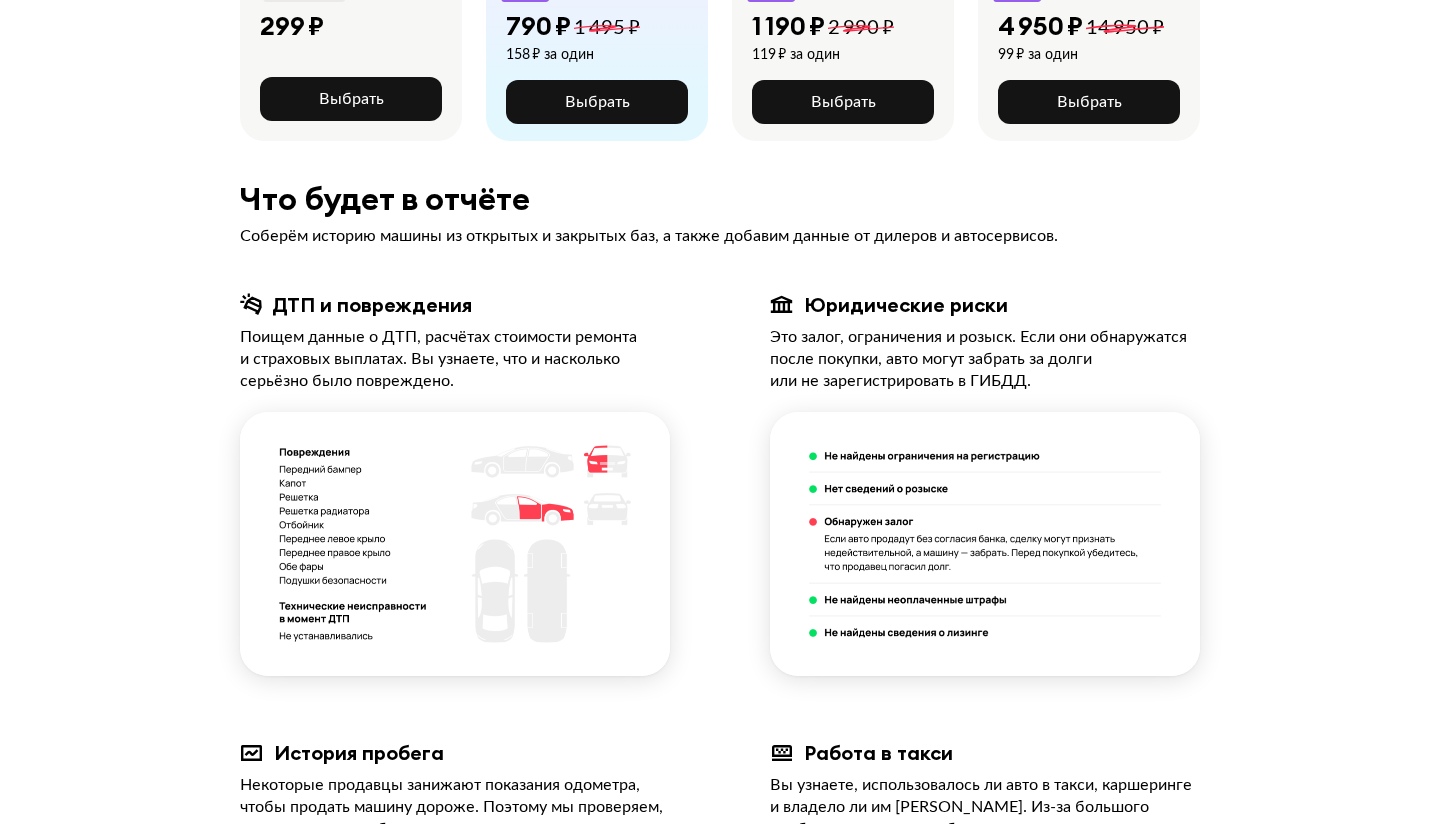scroll, scrollTop: 715, scrollLeft: 0, axis: vertical 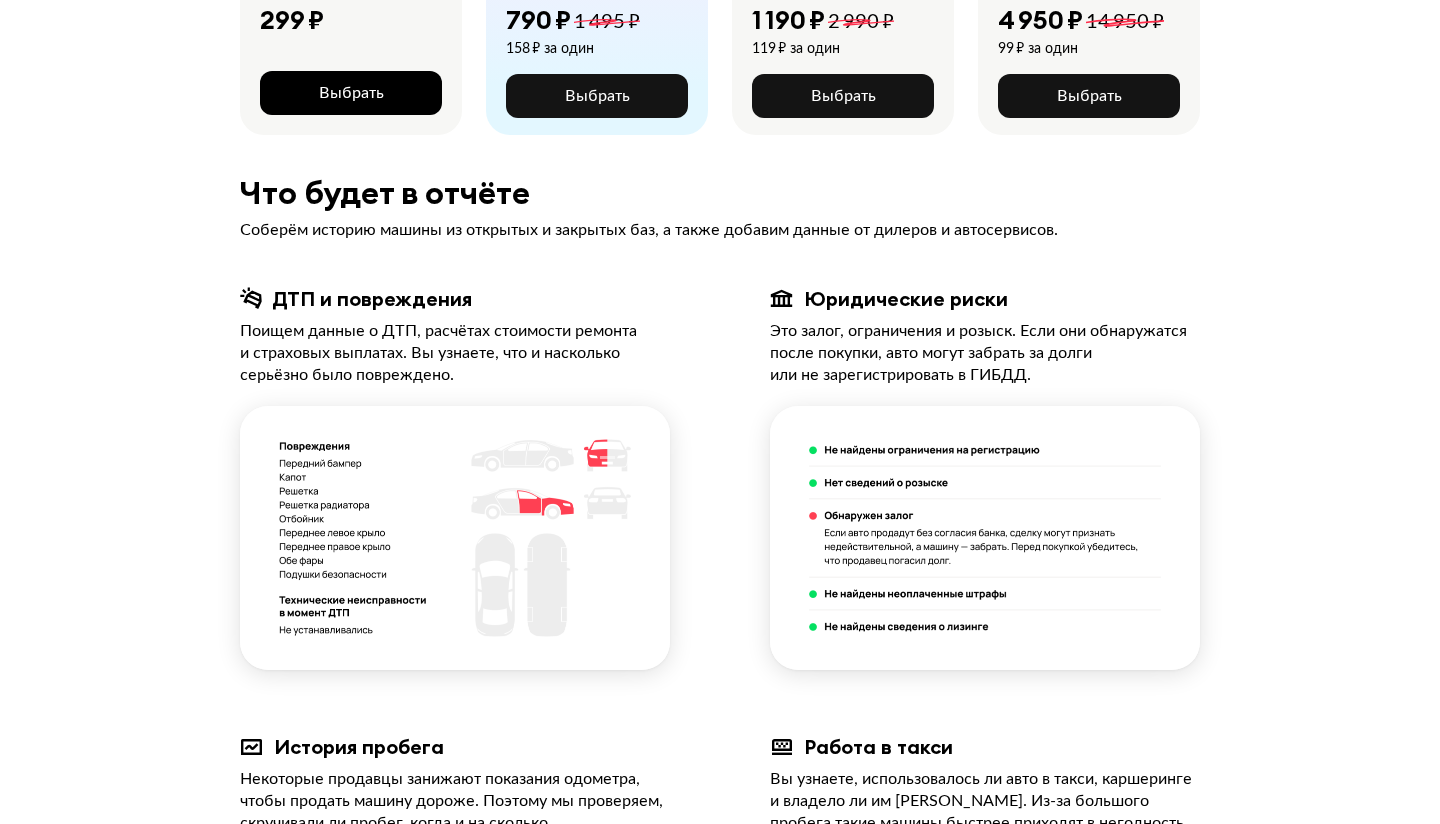 click on "Выбрать" at bounding box center [351, 93] 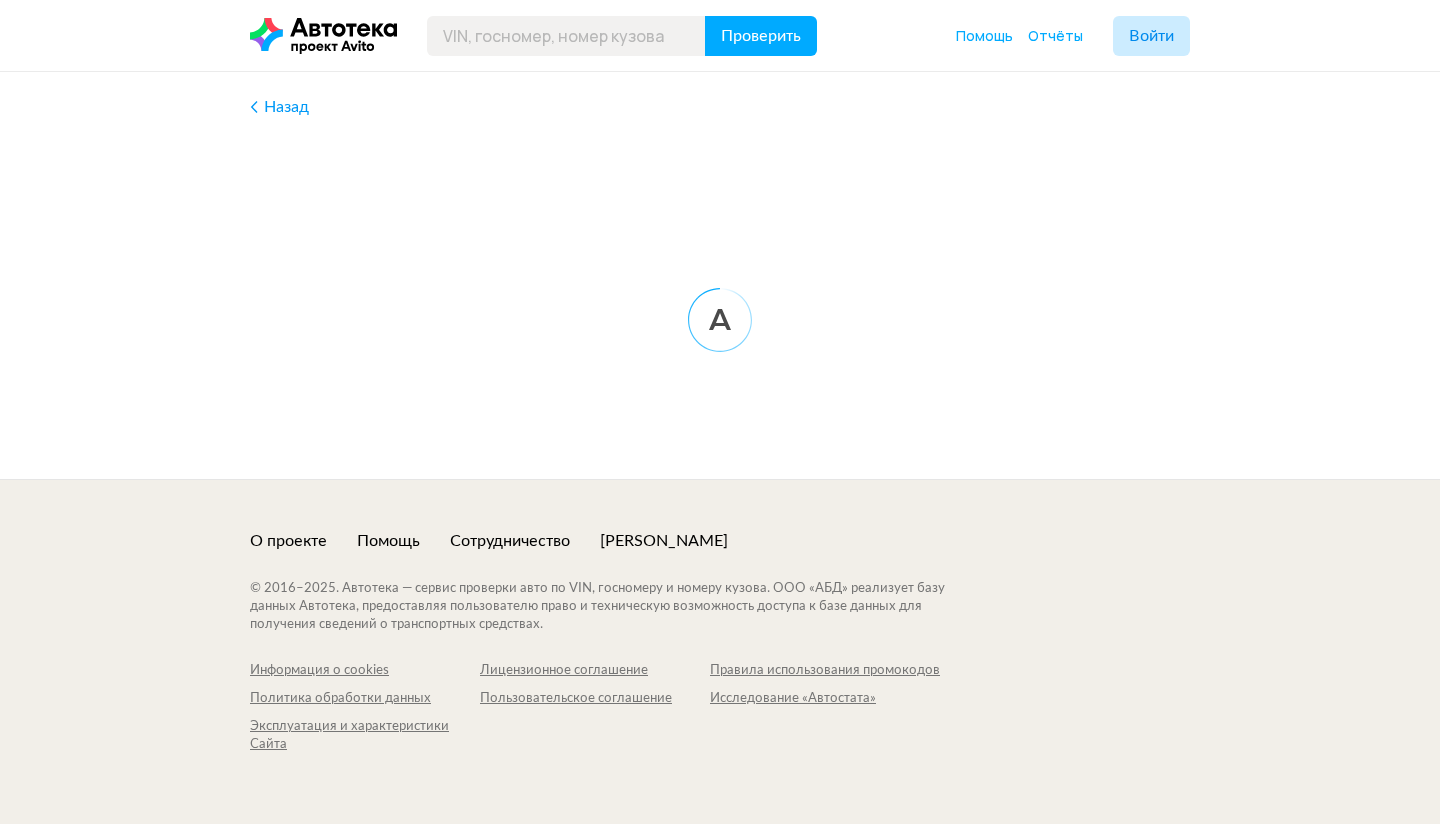 scroll, scrollTop: 0, scrollLeft: 0, axis: both 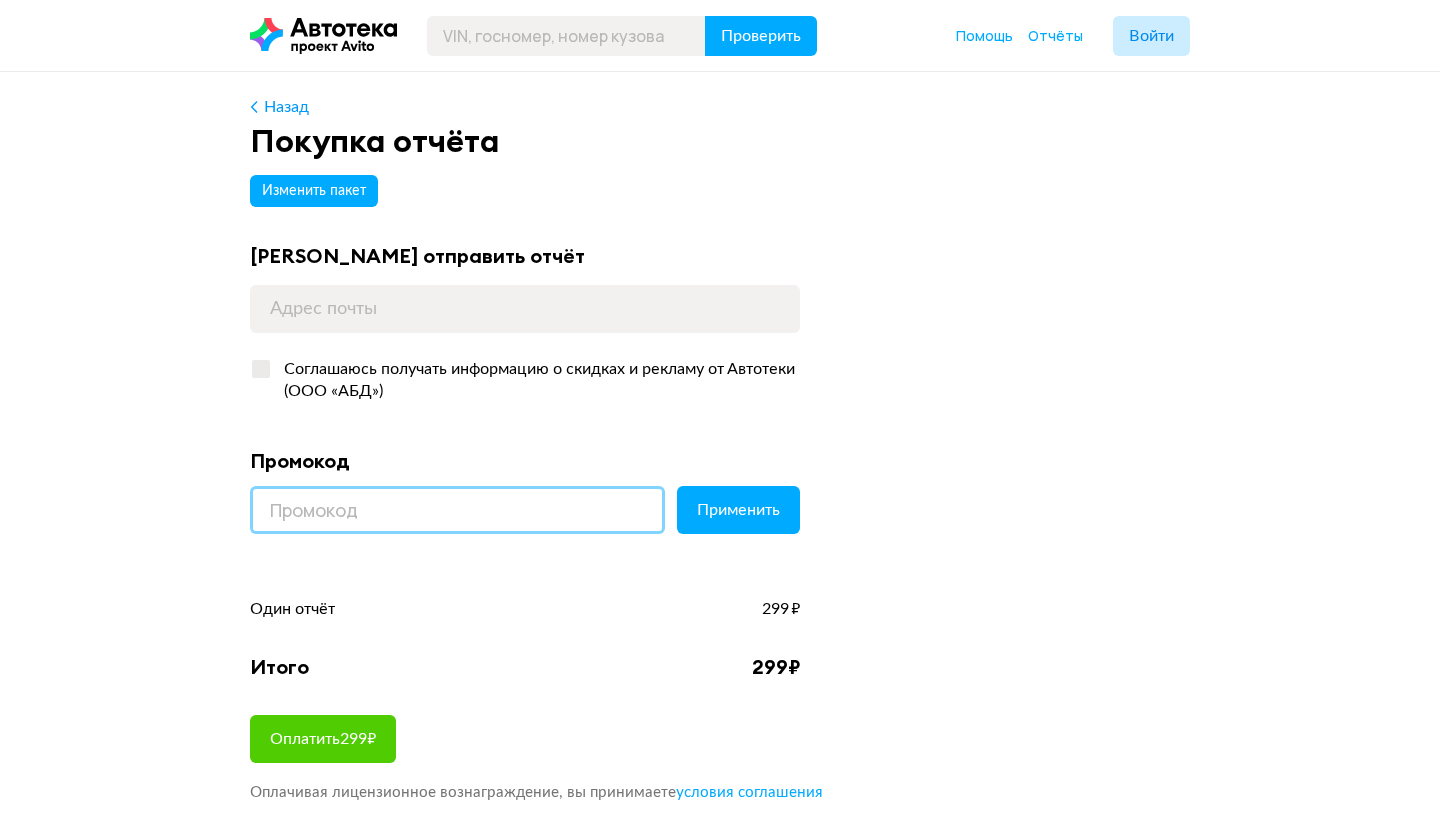 click at bounding box center [457, 510] 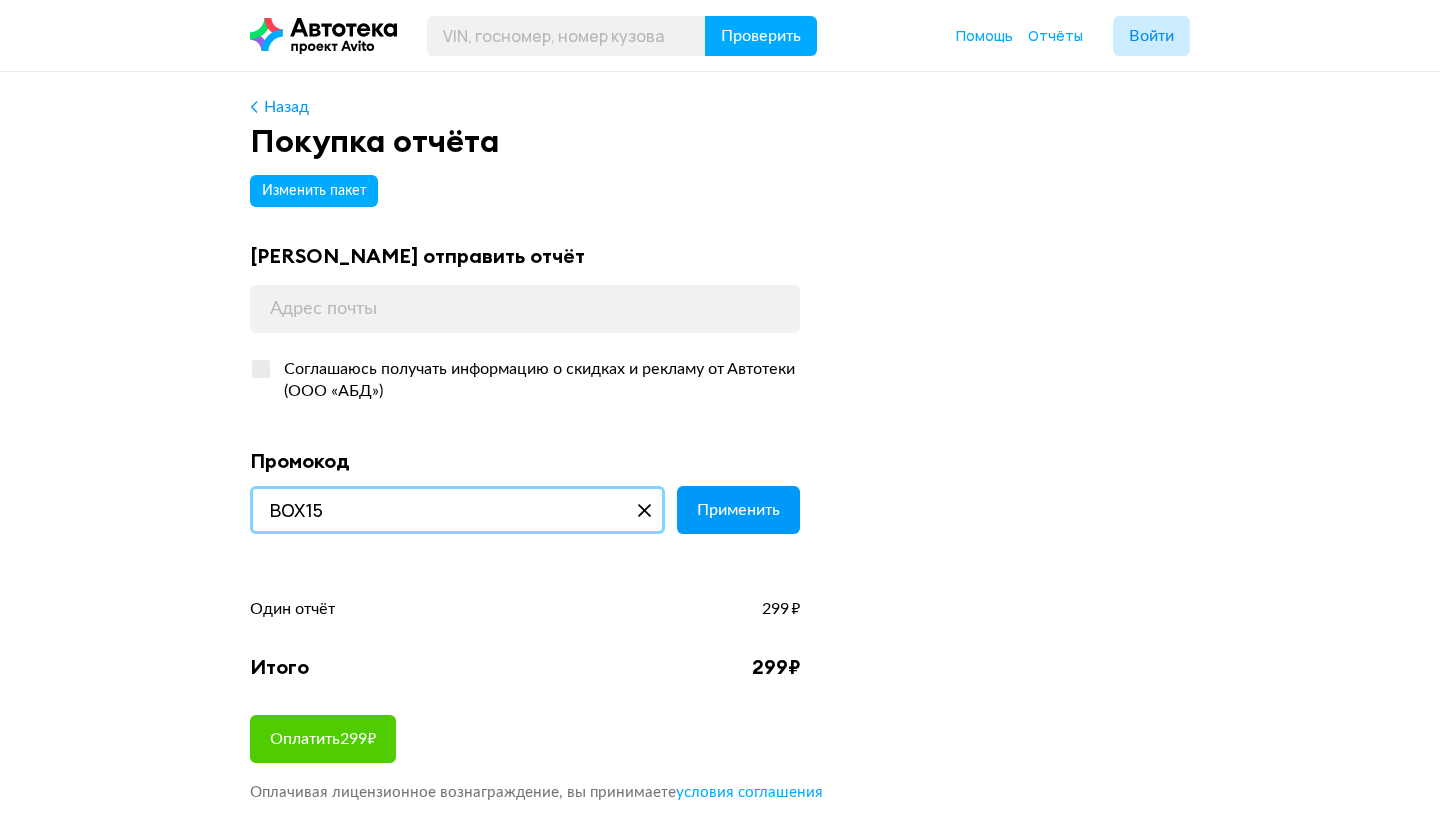 type on "BOX15" 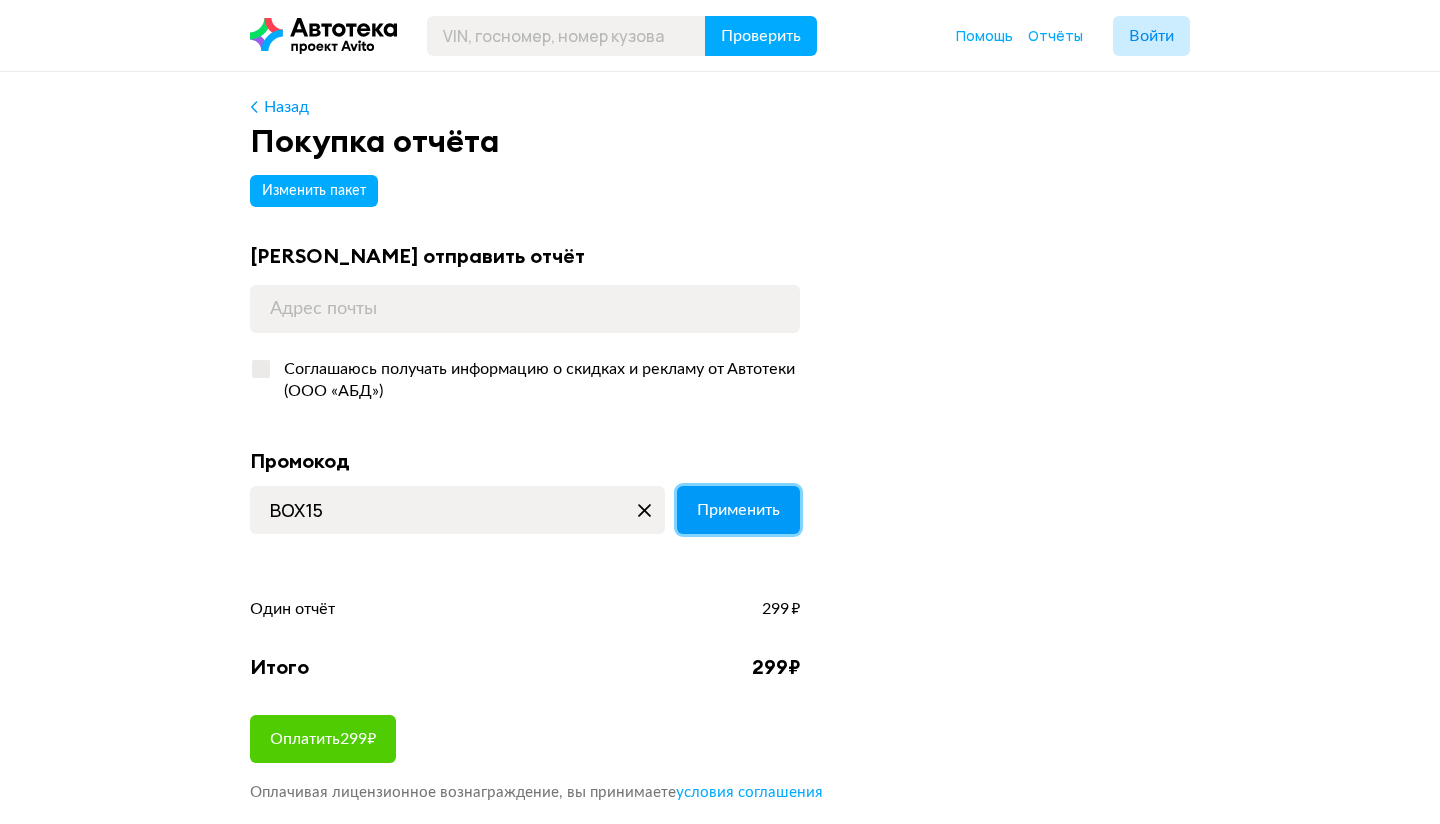 click on "Применить" at bounding box center (738, 510) 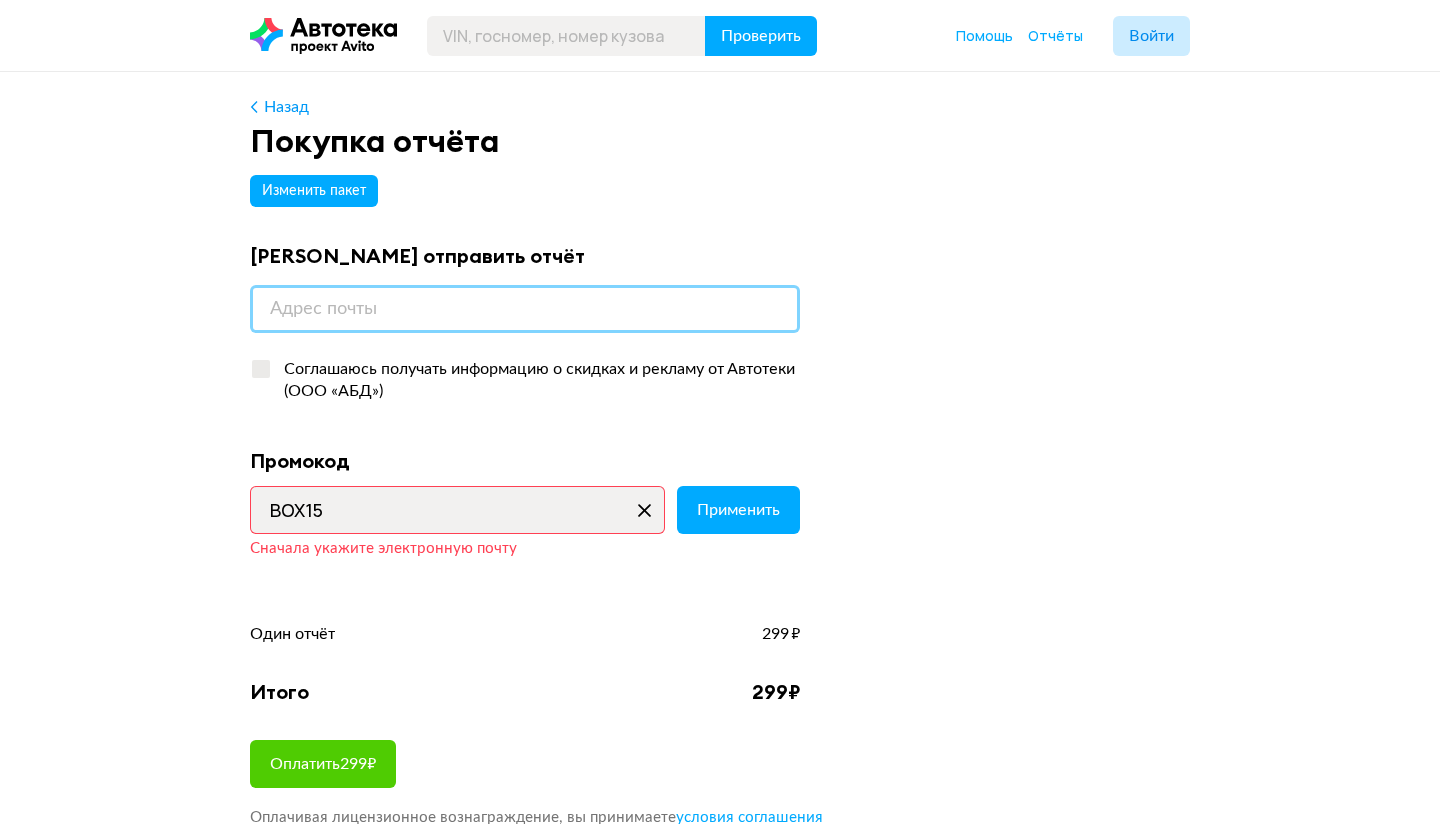 click at bounding box center (525, 309) 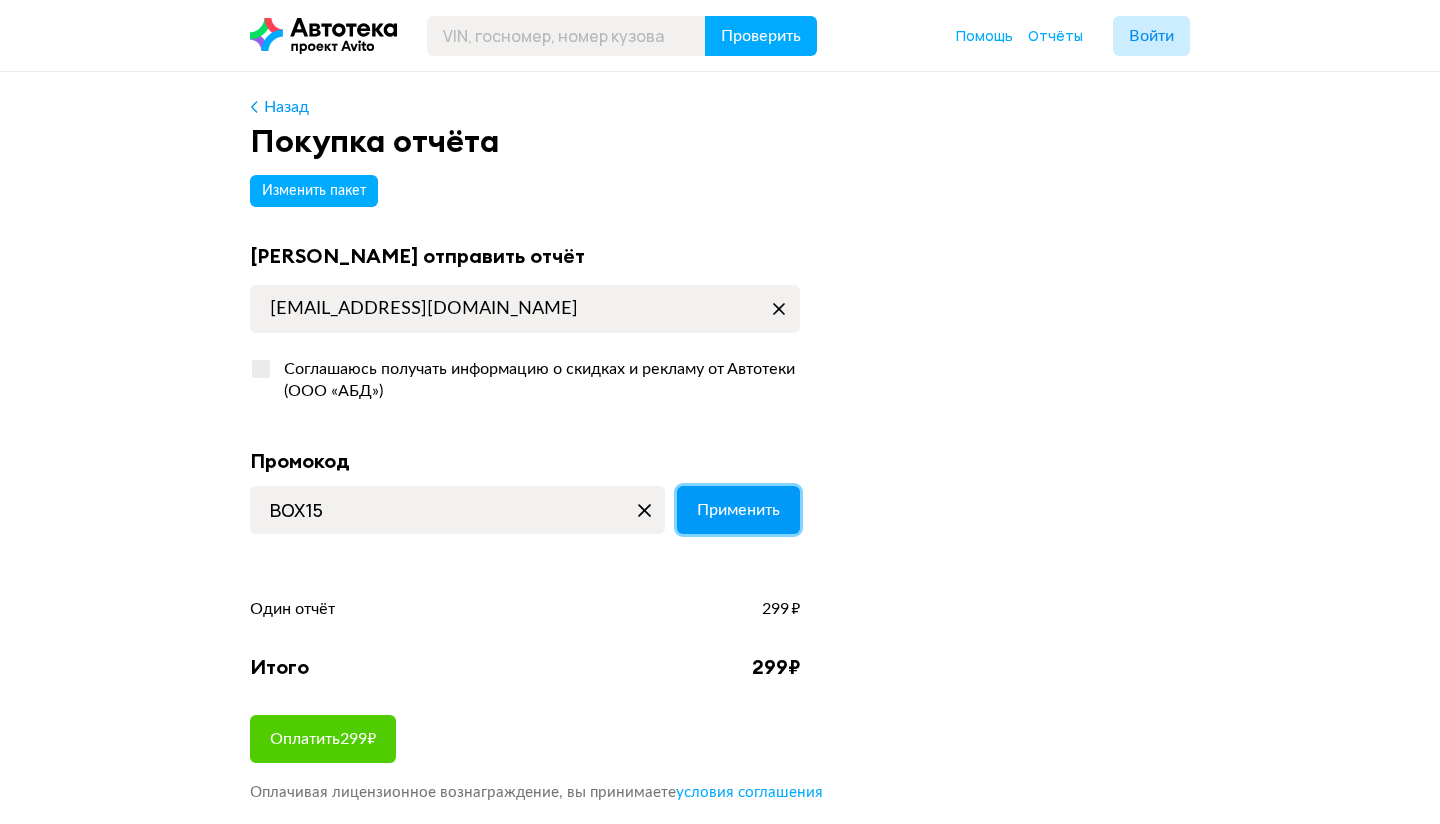 click on "Применить" at bounding box center (738, 510) 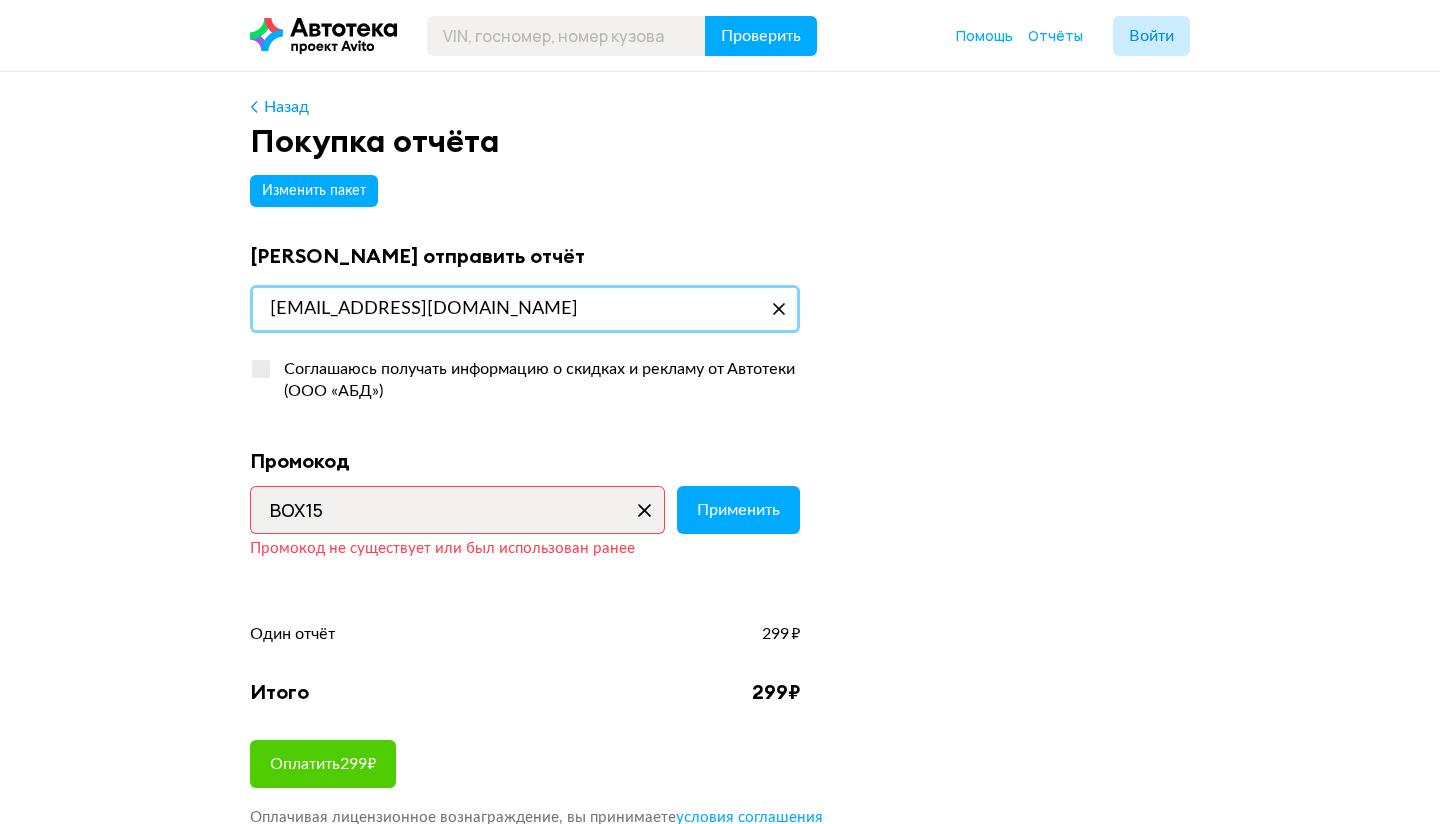 click on "[EMAIL_ADDRESS][DOMAIN_NAME]" at bounding box center [525, 309] 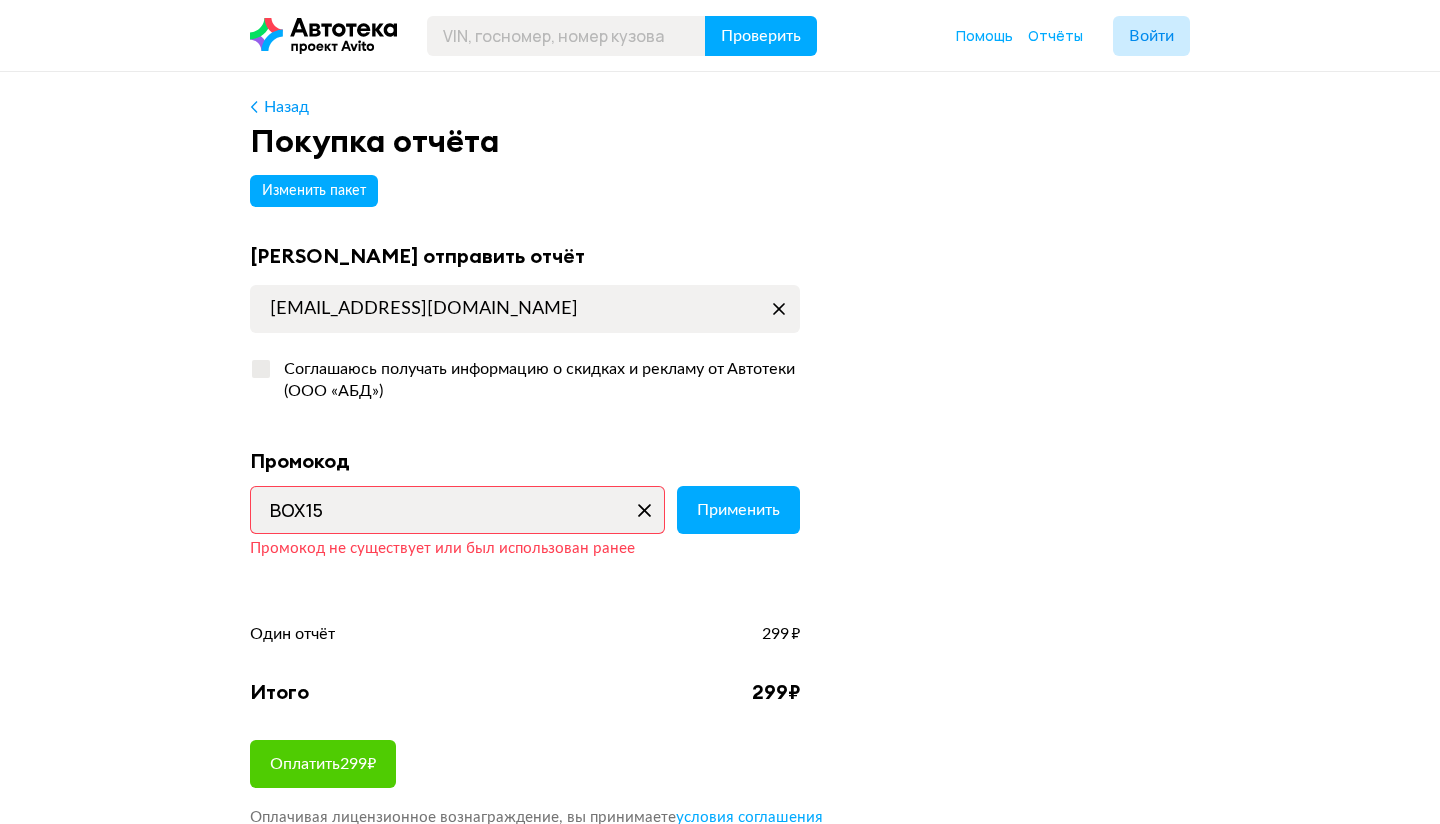 click at bounding box center [779, 309] 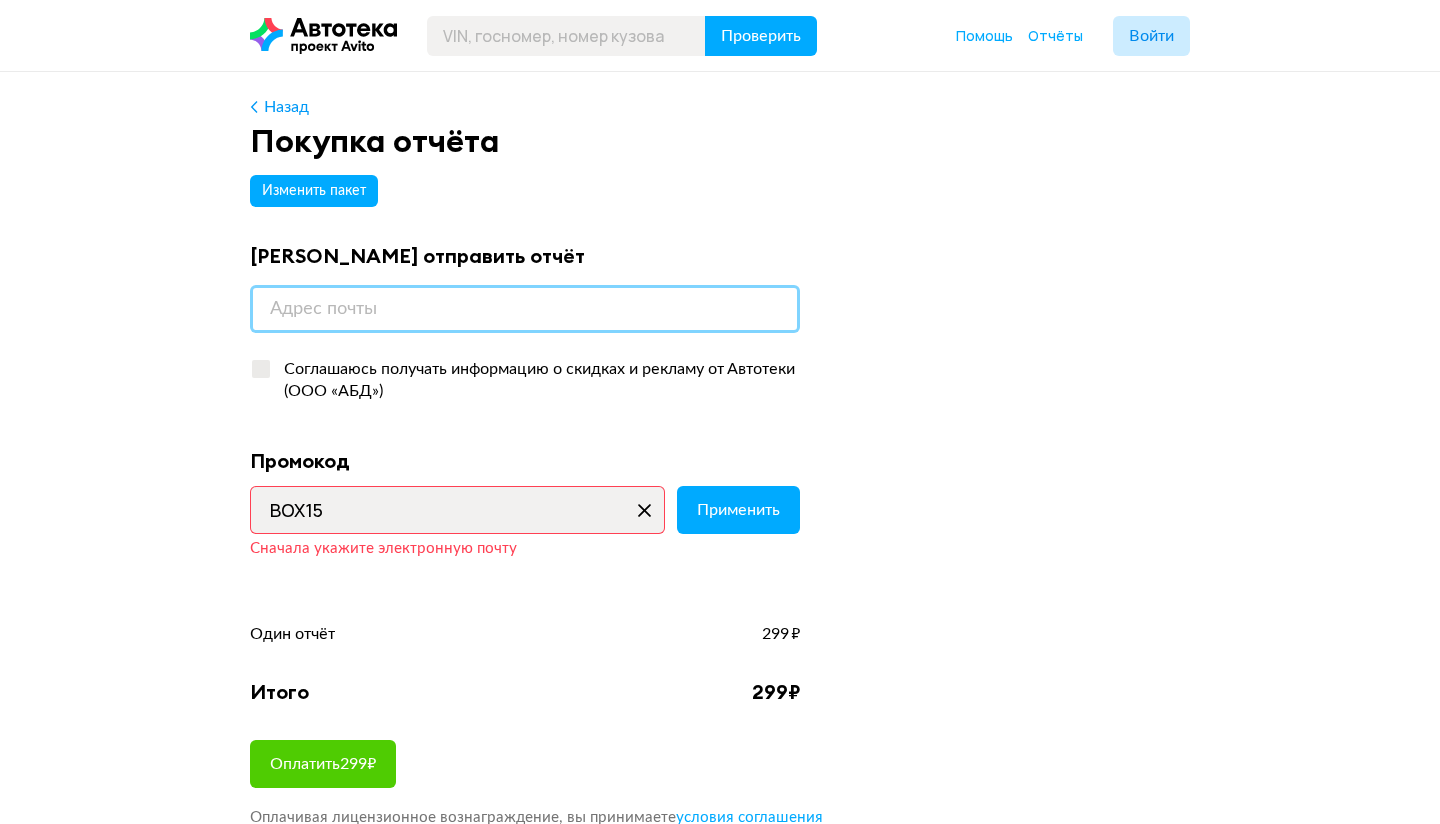 click at bounding box center [525, 309] 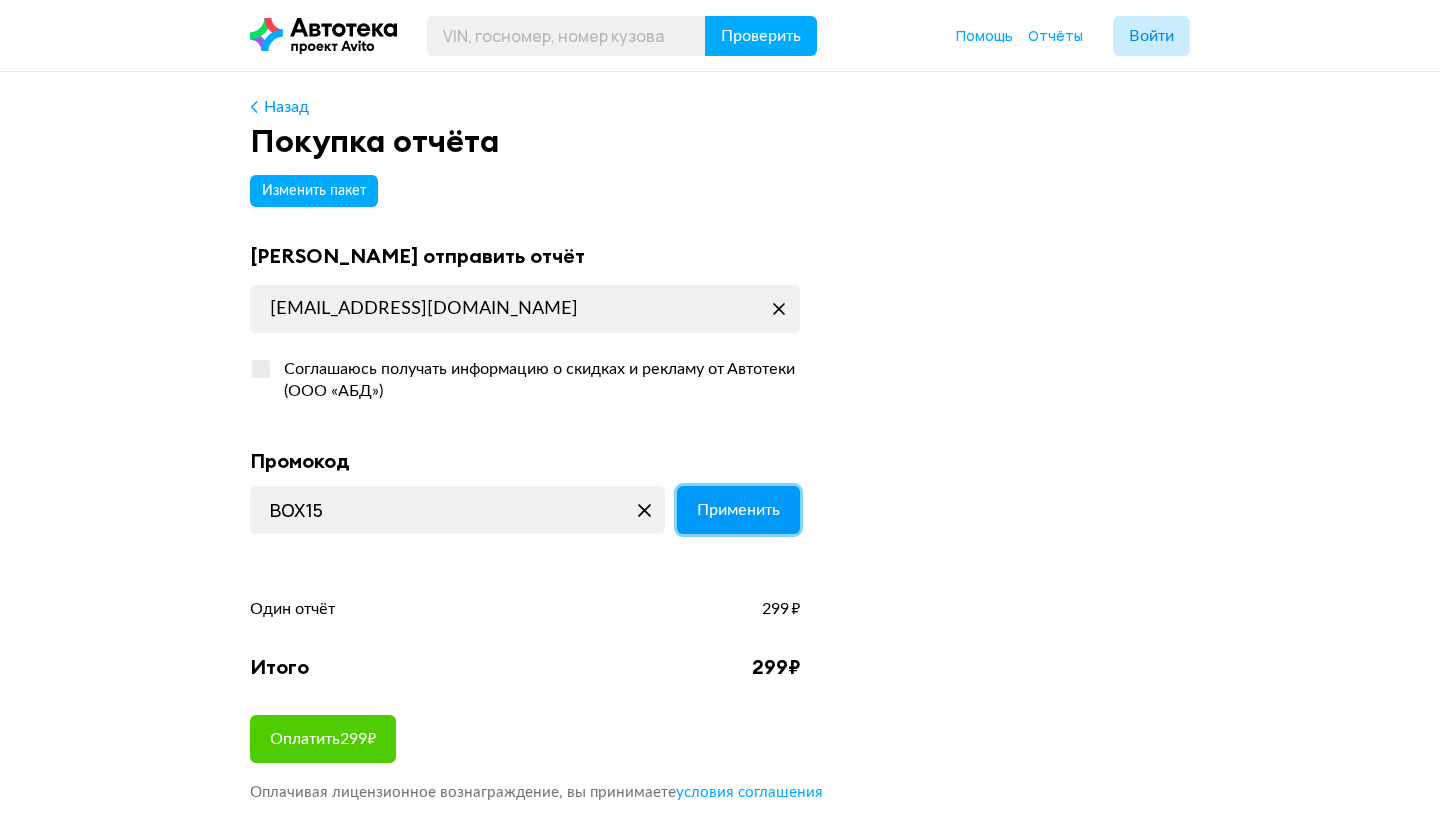 click on "Применить" at bounding box center [738, 510] 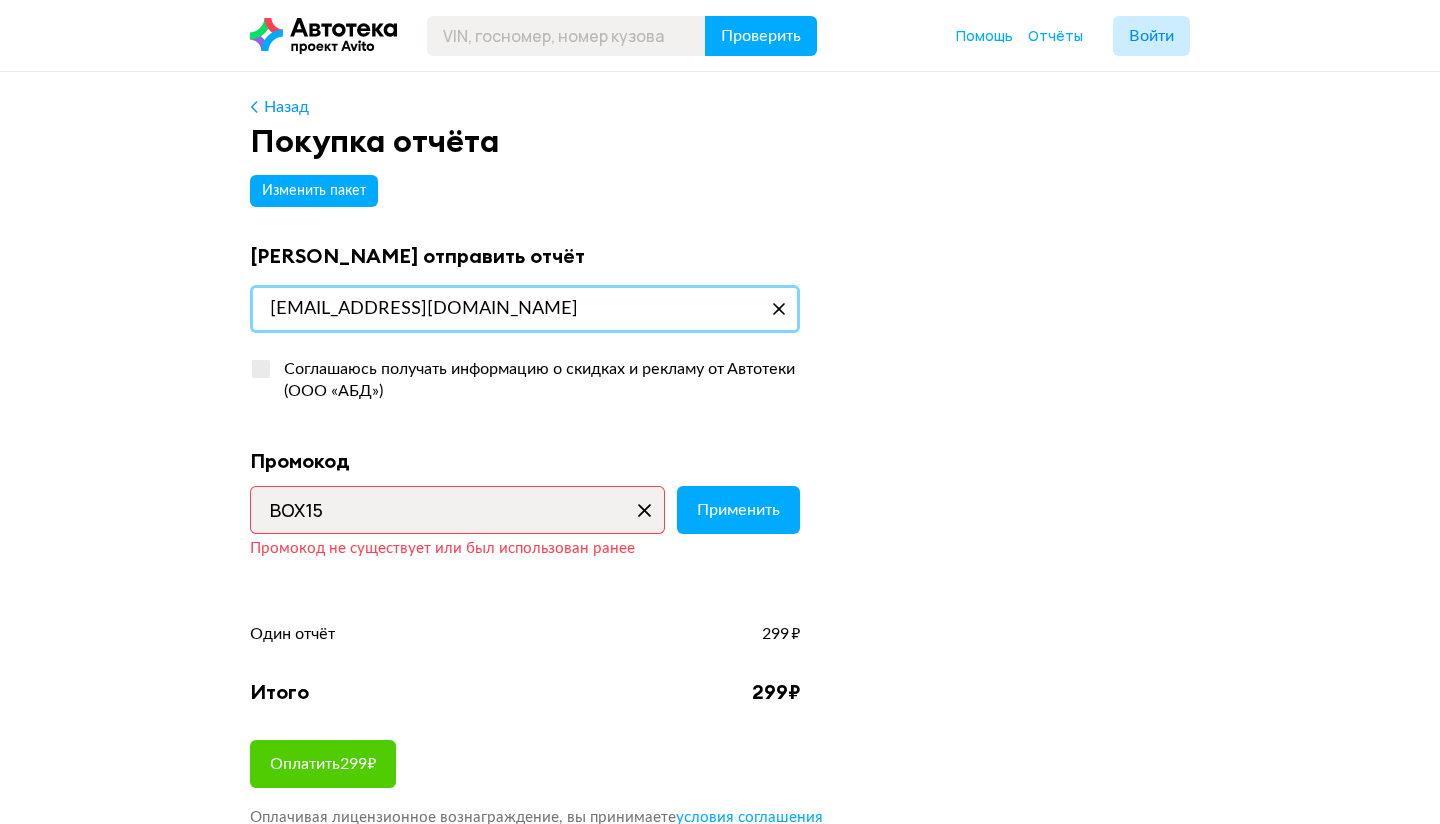 click on "[EMAIL_ADDRESS][DOMAIN_NAME]" at bounding box center (525, 309) 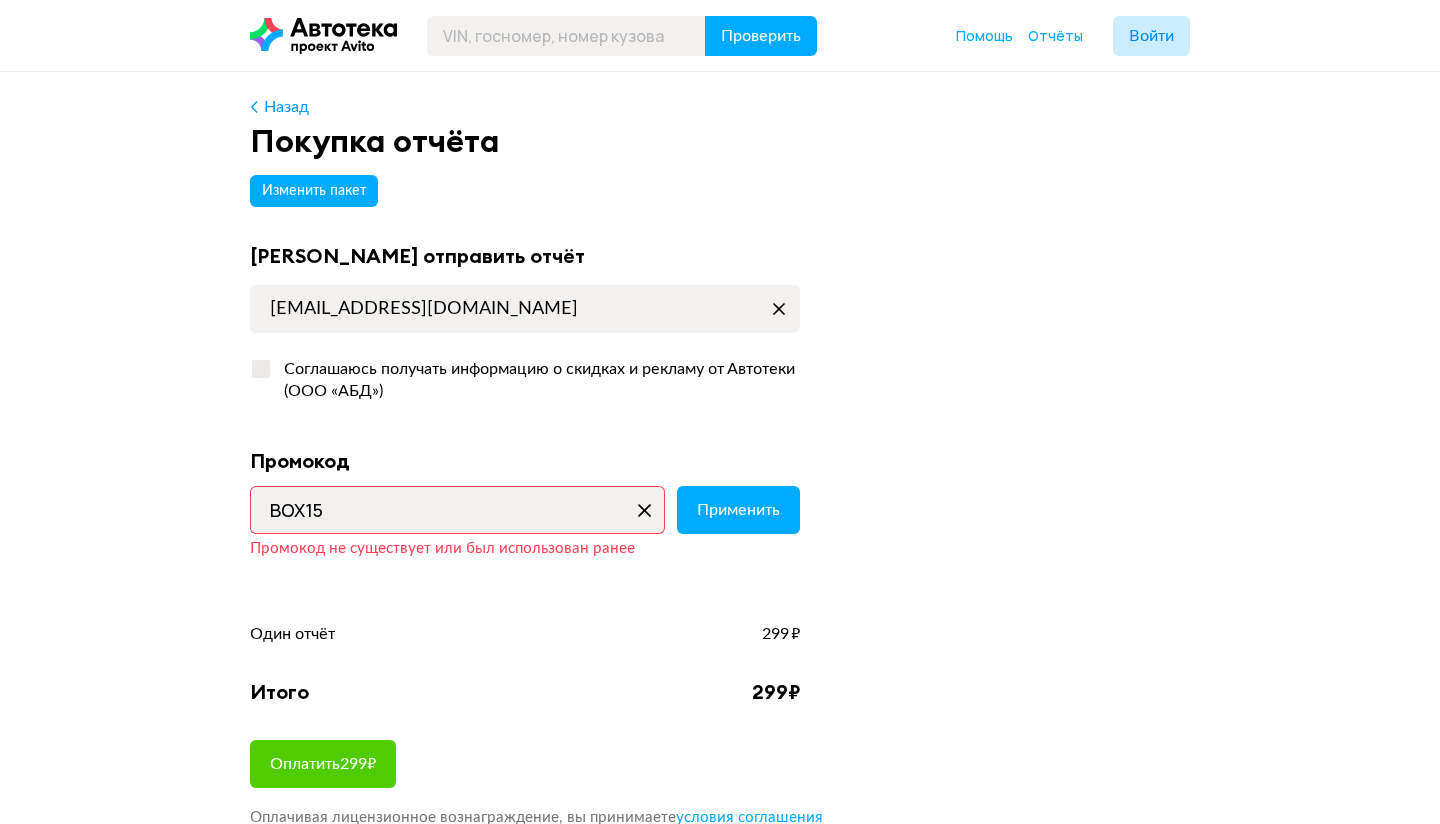 click at bounding box center (779, 309) 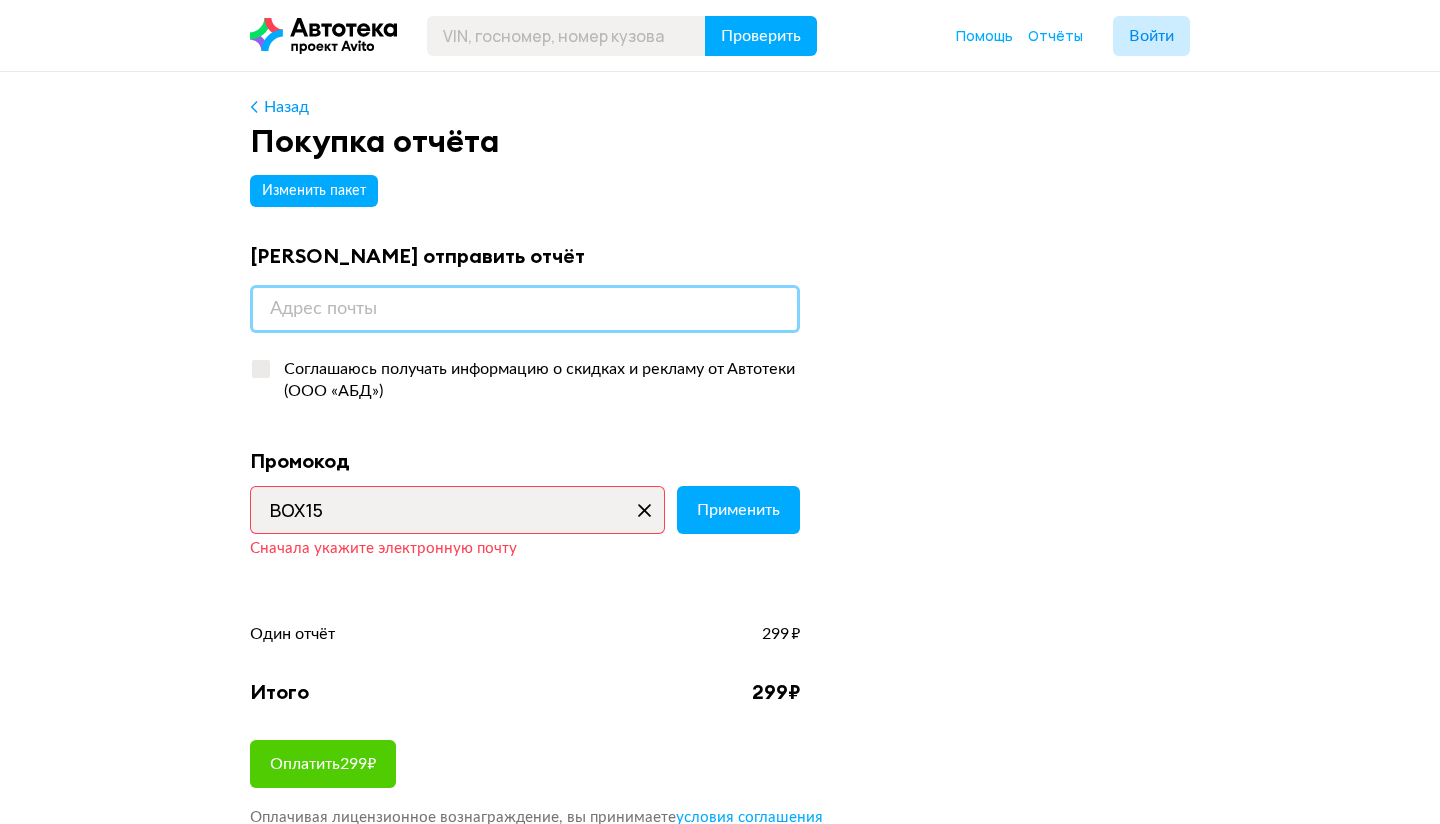 click at bounding box center [525, 309] 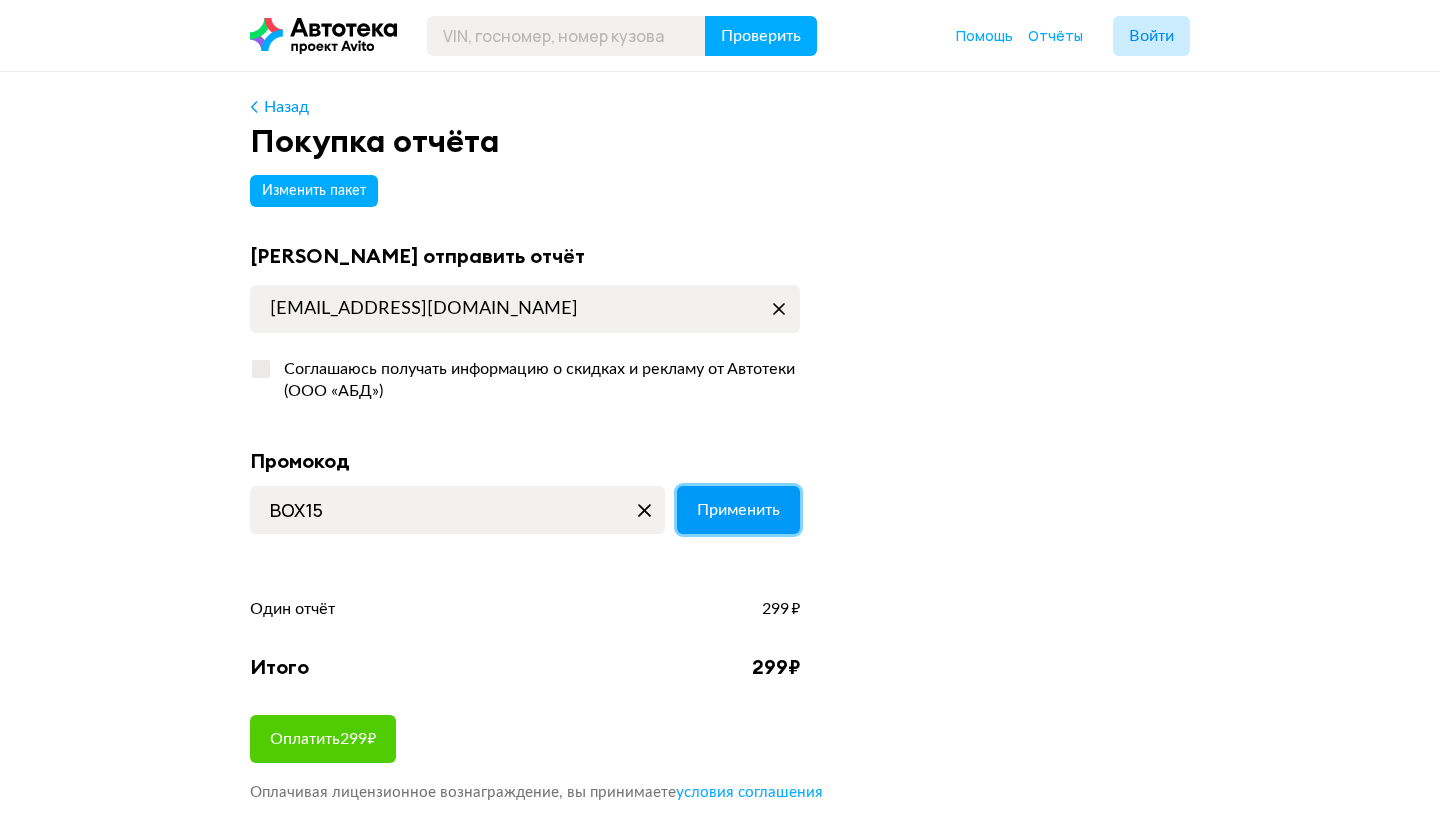 click on "Применить" at bounding box center [738, 510] 